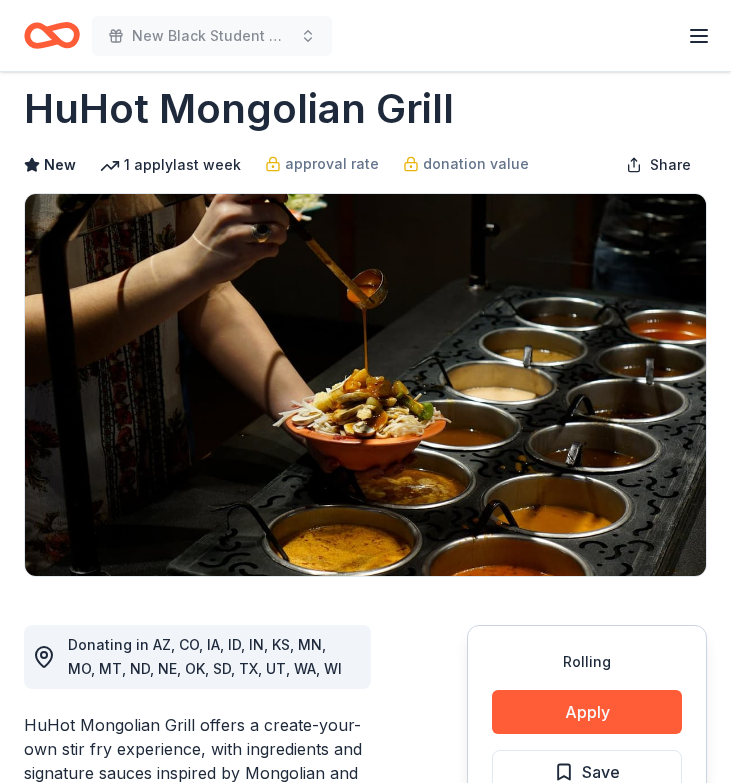 scroll, scrollTop: 0, scrollLeft: 0, axis: both 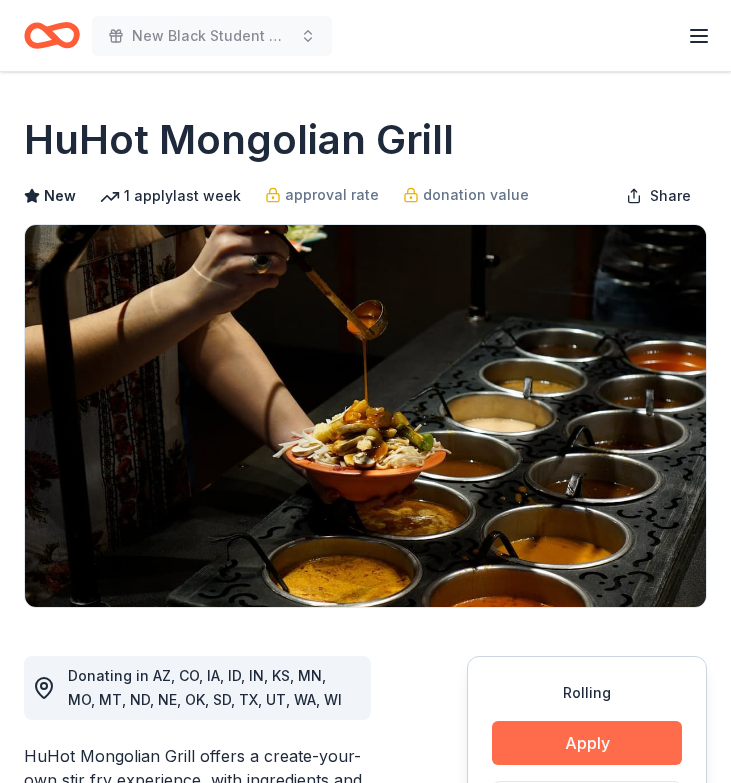 click on "Apply" at bounding box center [587, 743] 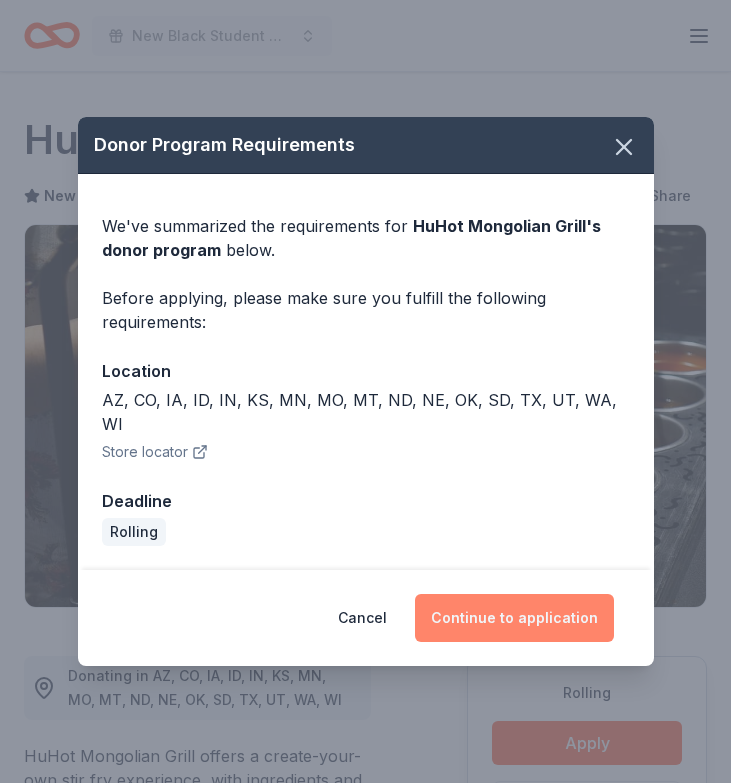 click on "Continue to application" at bounding box center [514, 618] 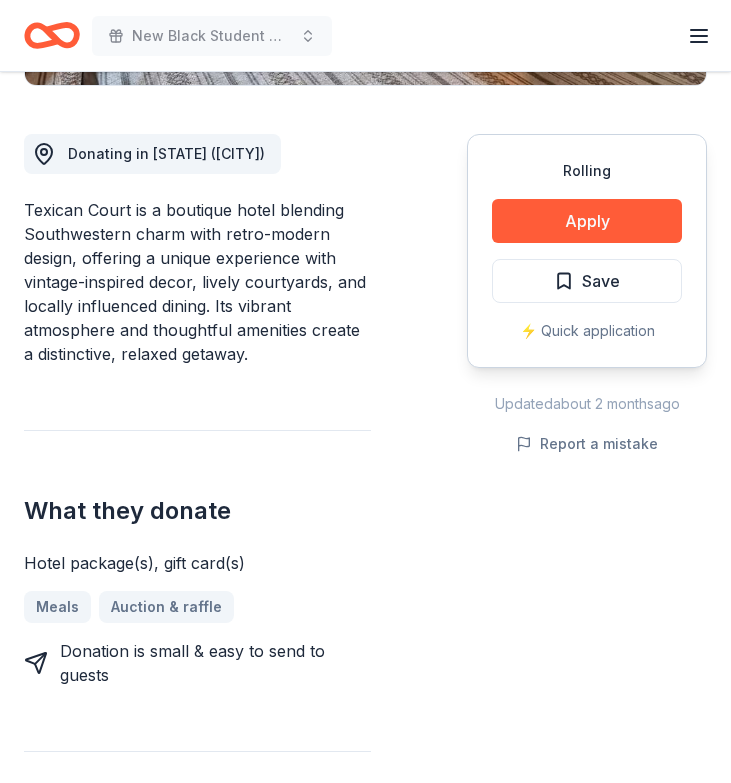 scroll, scrollTop: 546, scrollLeft: 0, axis: vertical 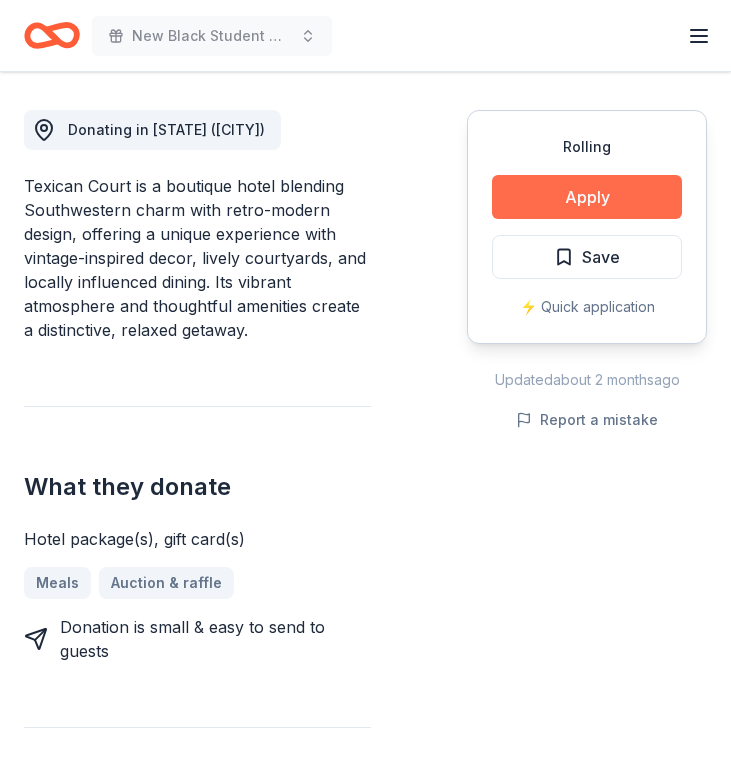 click on "Apply" at bounding box center [587, 197] 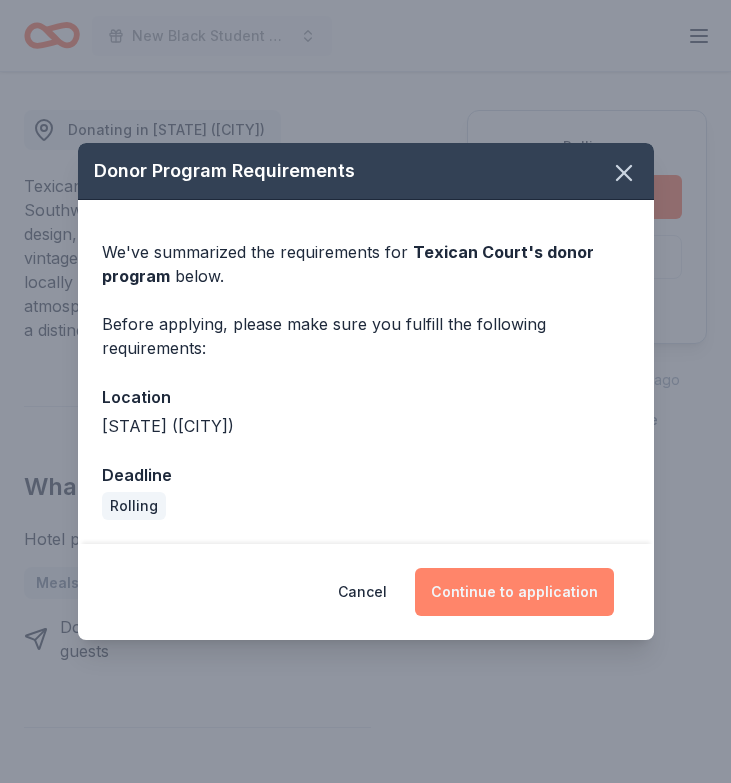 click on "Continue to application" at bounding box center [514, 592] 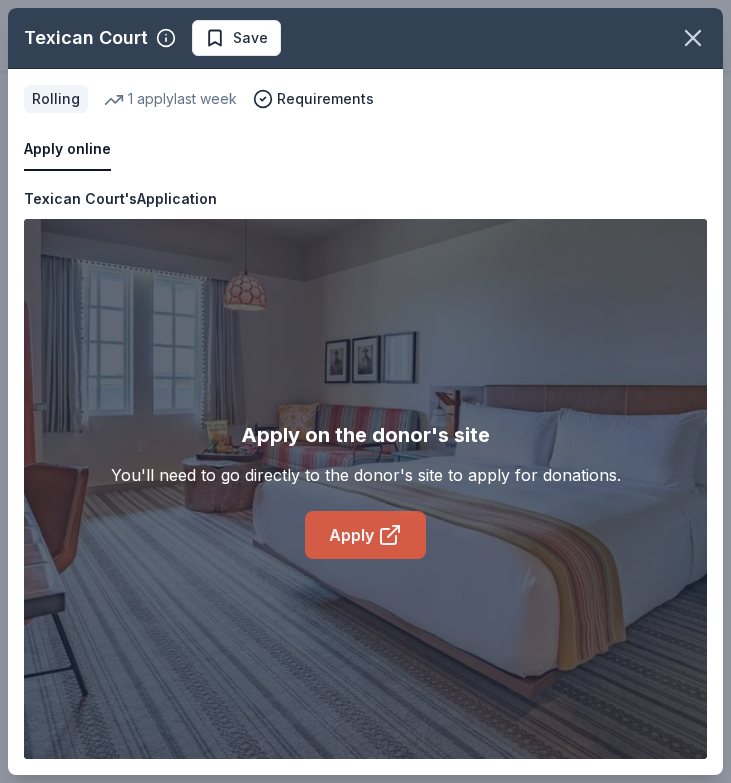 click 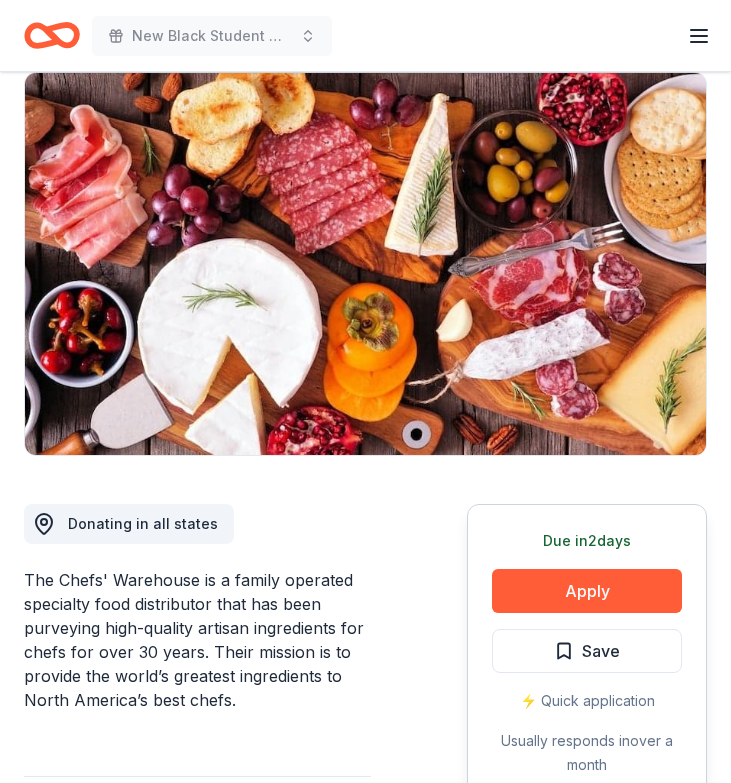 scroll, scrollTop: 196, scrollLeft: 0, axis: vertical 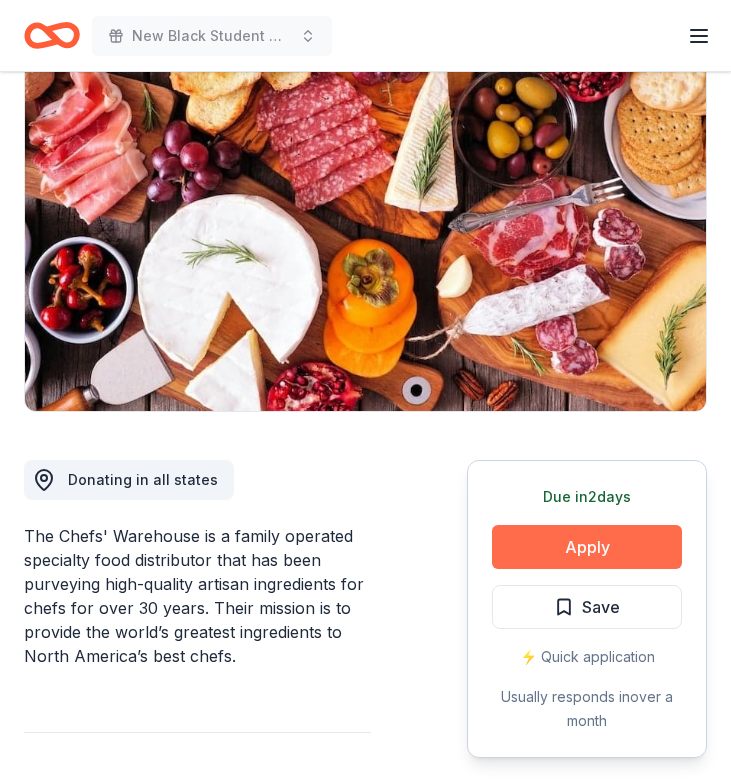 click on "Apply" at bounding box center [587, 547] 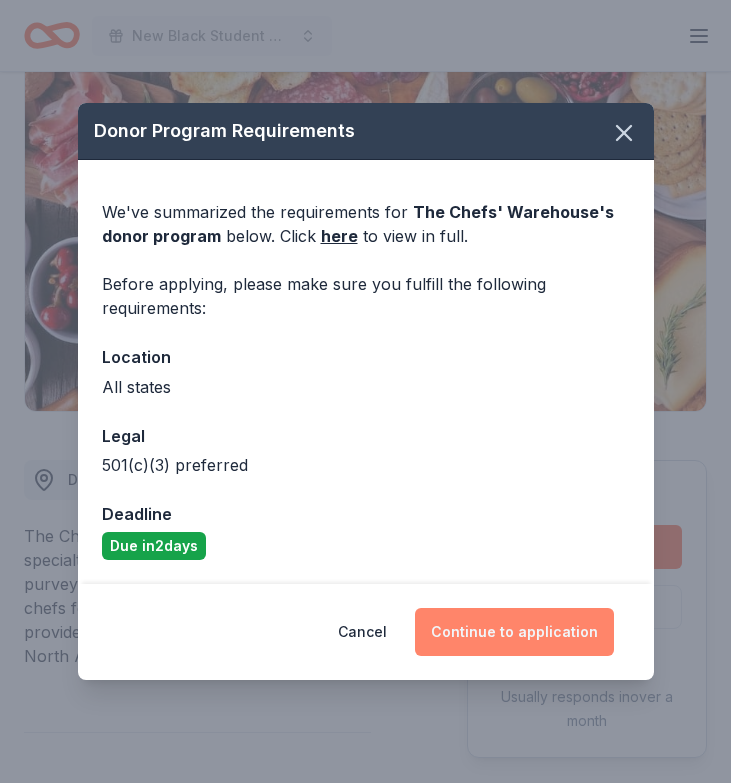 click on "Continue to application" at bounding box center (514, 632) 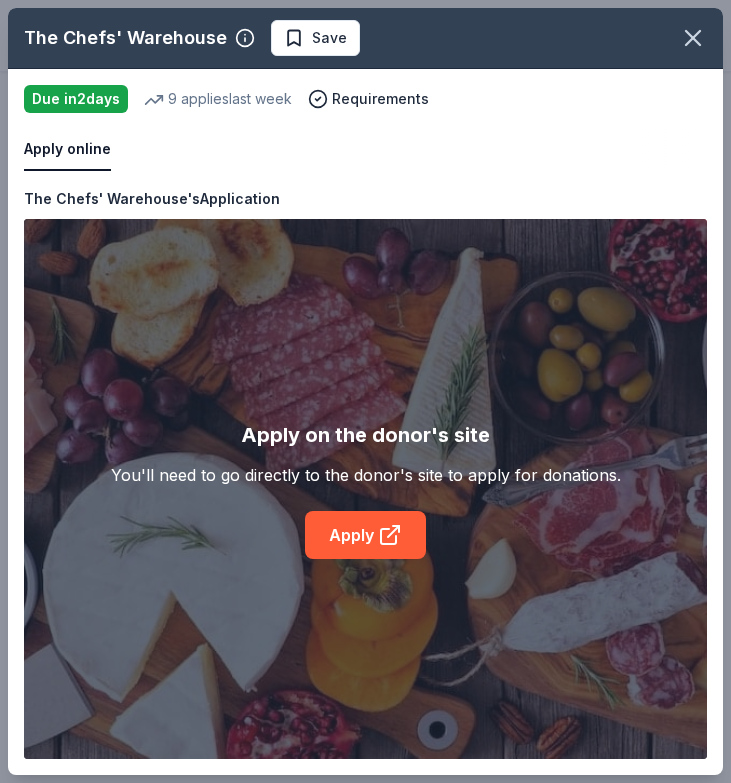click on "Apply on the donor's site You'll need to go directly to the donor's site to apply for donations. Apply" at bounding box center (365, 489) 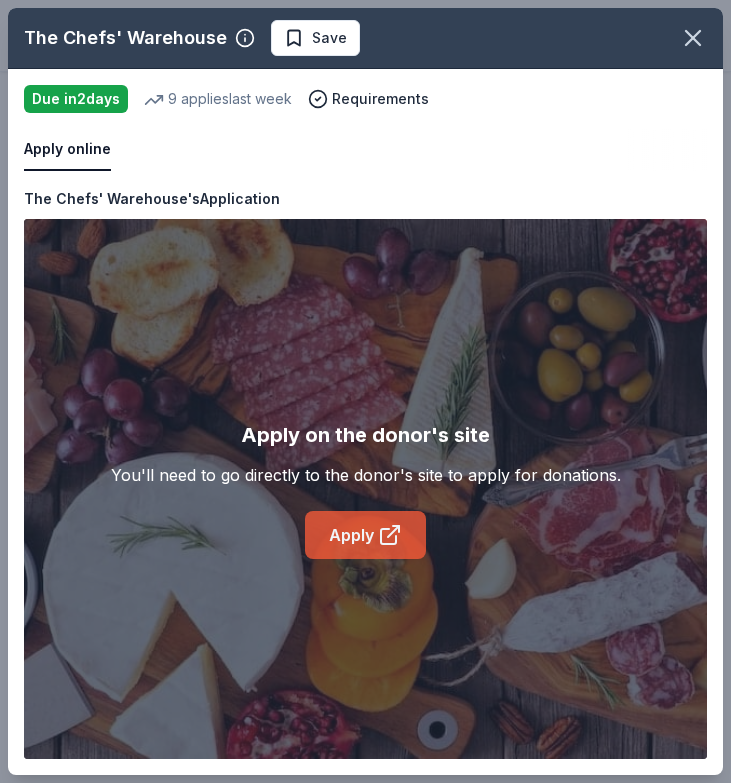 click on "Apply" at bounding box center (365, 535) 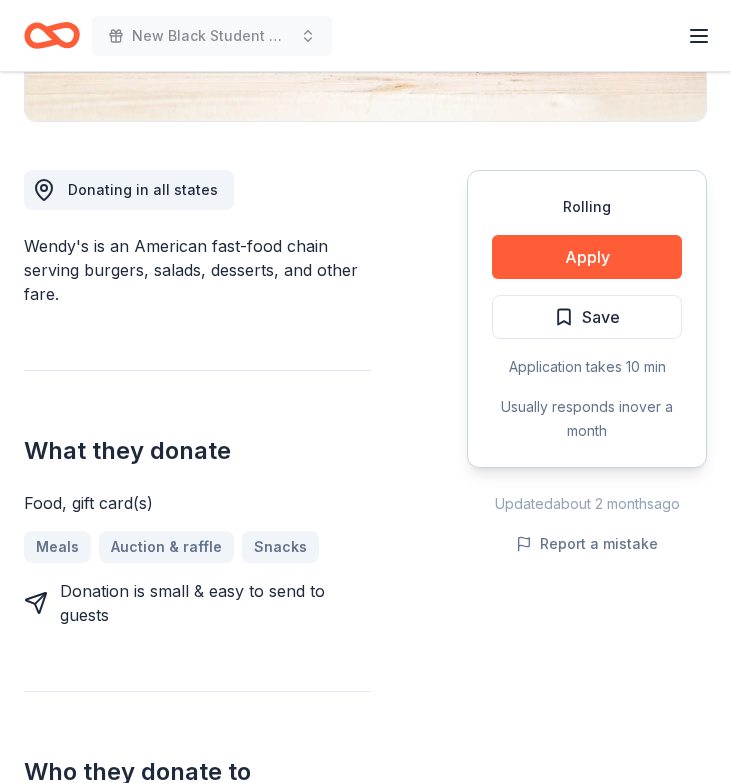 scroll, scrollTop: 525, scrollLeft: 0, axis: vertical 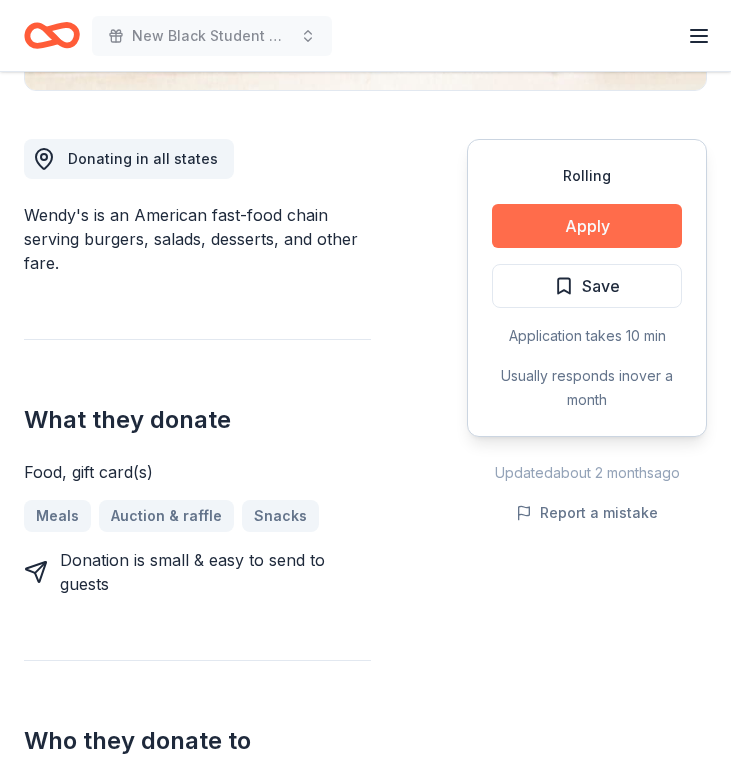 click on "Apply" at bounding box center [587, 226] 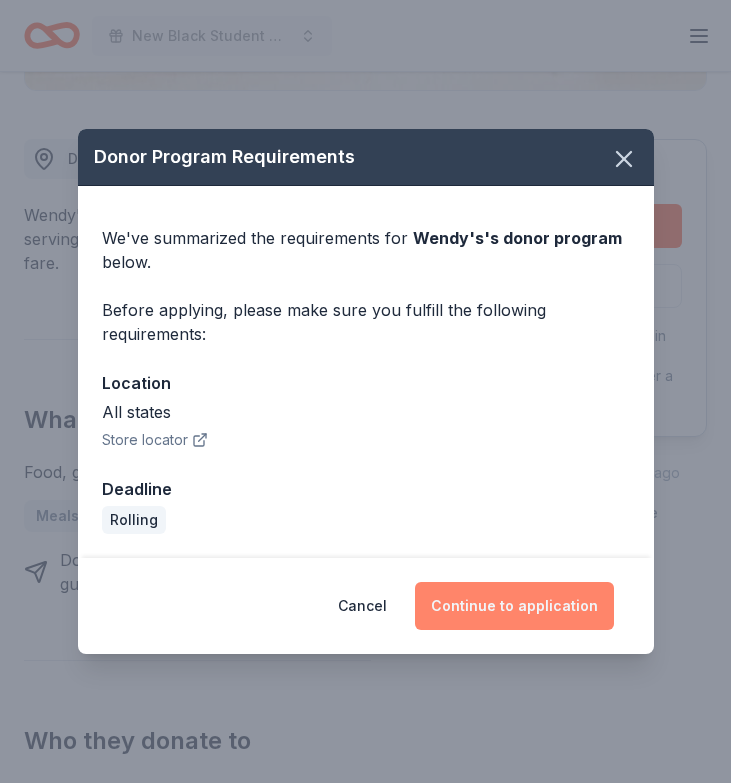 click on "Continue to application" at bounding box center [514, 606] 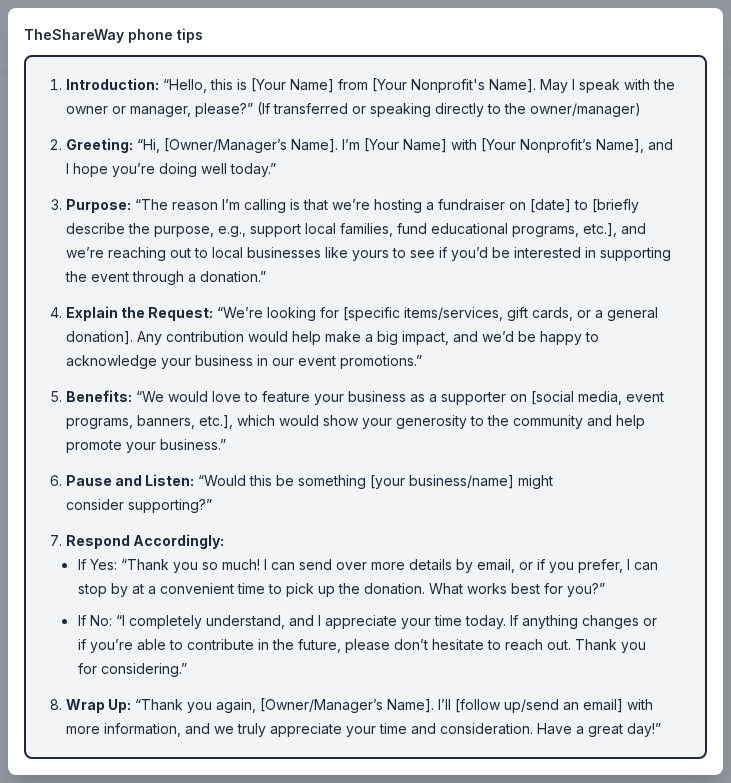scroll, scrollTop: 0, scrollLeft: 0, axis: both 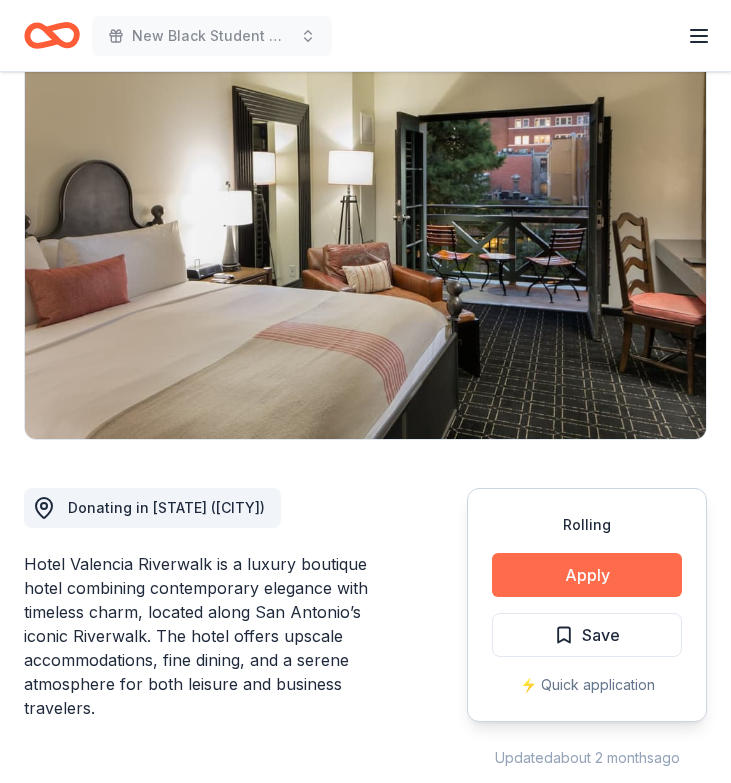click on "Apply" at bounding box center (587, 575) 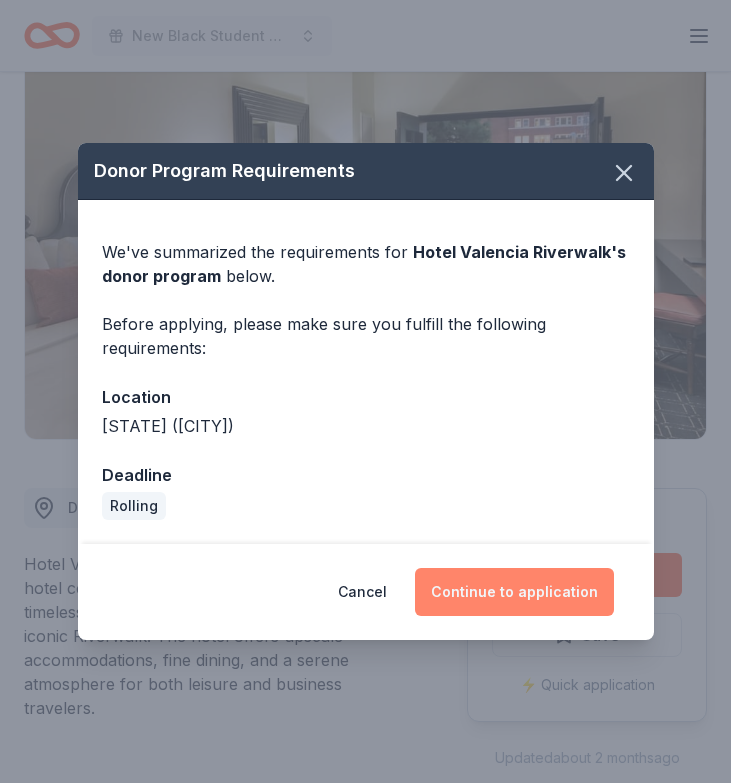 click on "Continue to application" at bounding box center (514, 592) 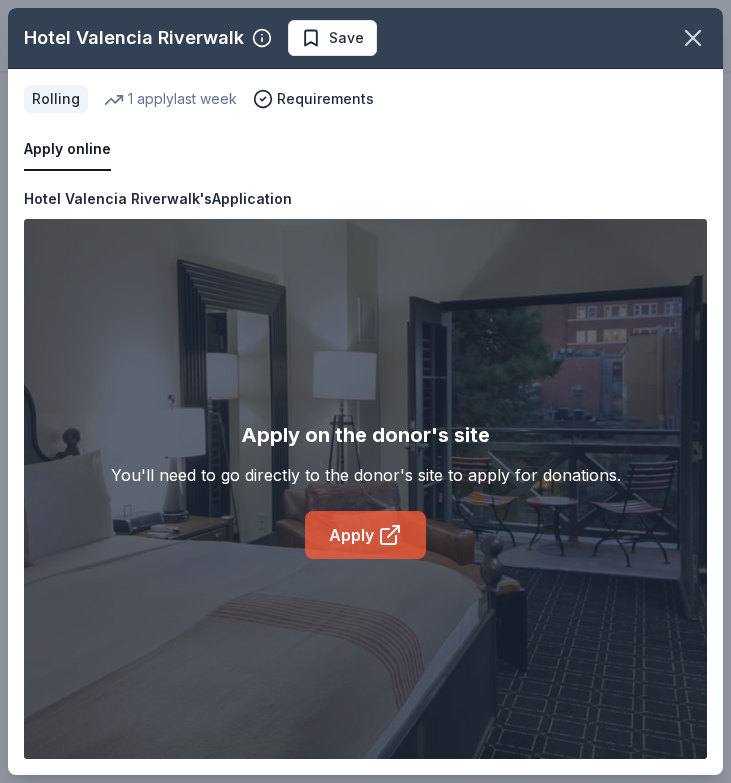 click on "Apply" at bounding box center [365, 535] 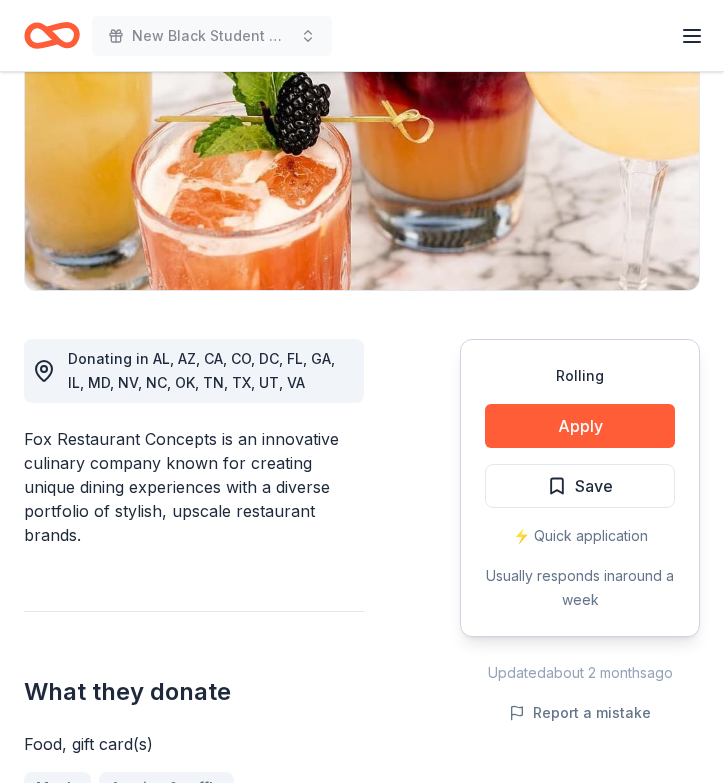 scroll, scrollTop: 318, scrollLeft: 0, axis: vertical 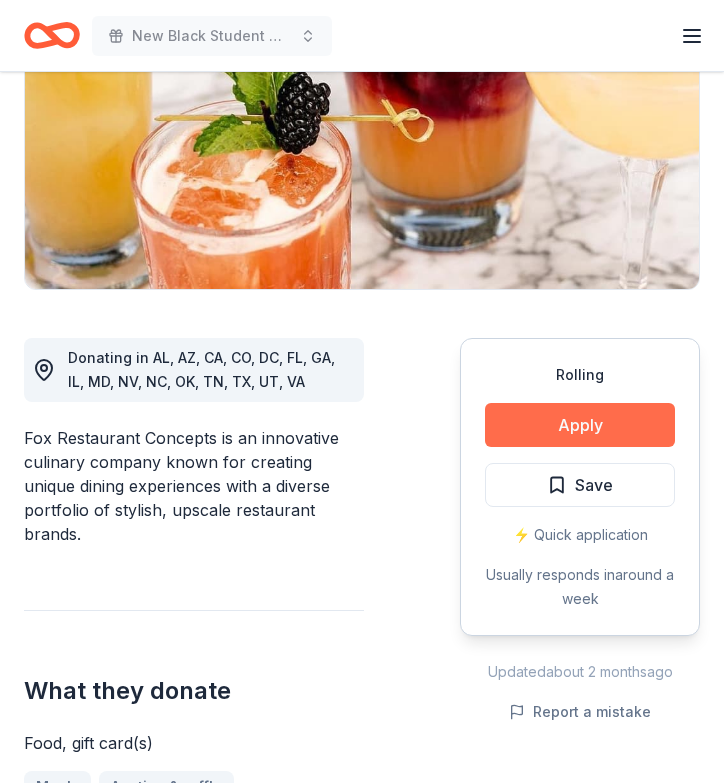 click on "Apply" at bounding box center [580, 425] 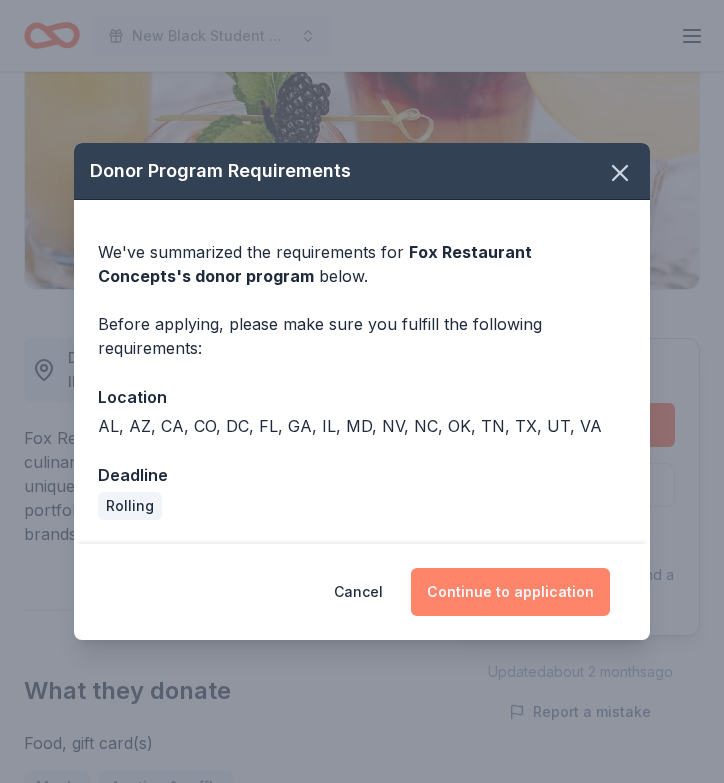 click on "Continue to application" at bounding box center (510, 592) 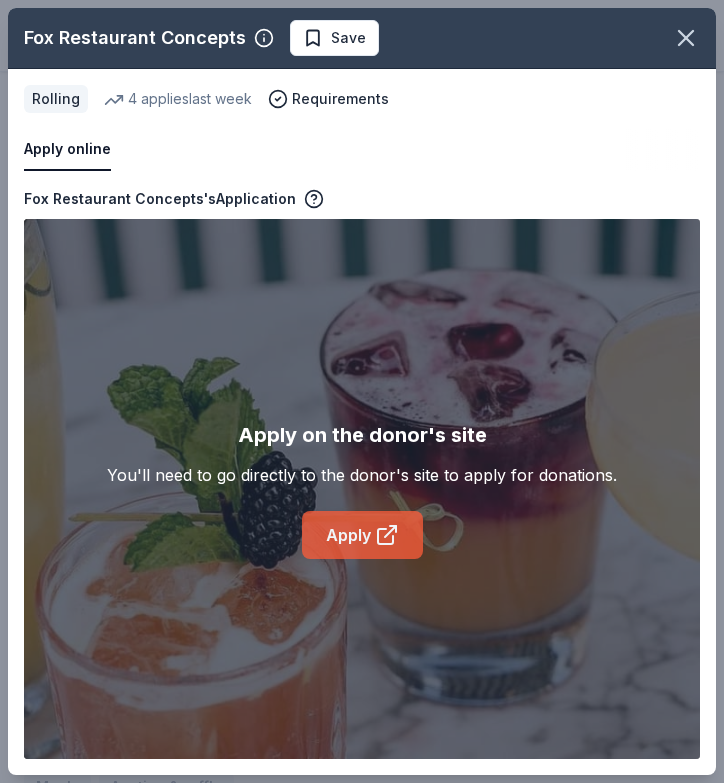 click on "Apply" at bounding box center [362, 535] 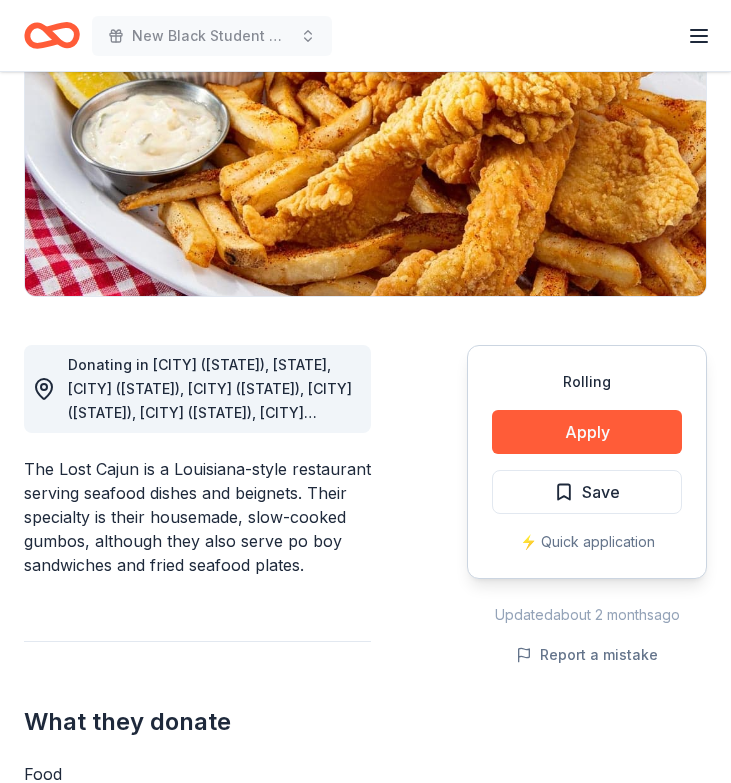 scroll, scrollTop: 376, scrollLeft: 0, axis: vertical 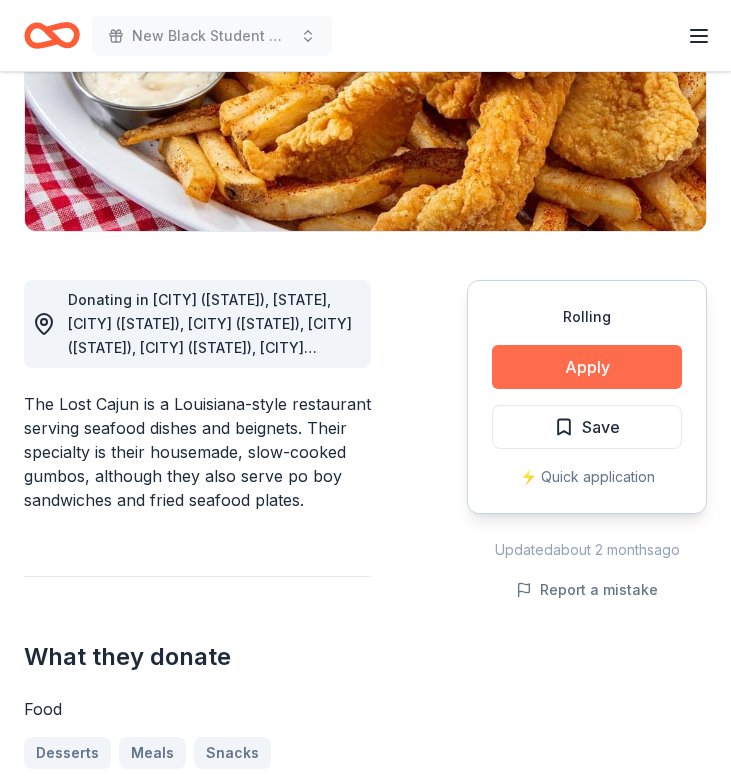 click on "Apply" at bounding box center (587, 367) 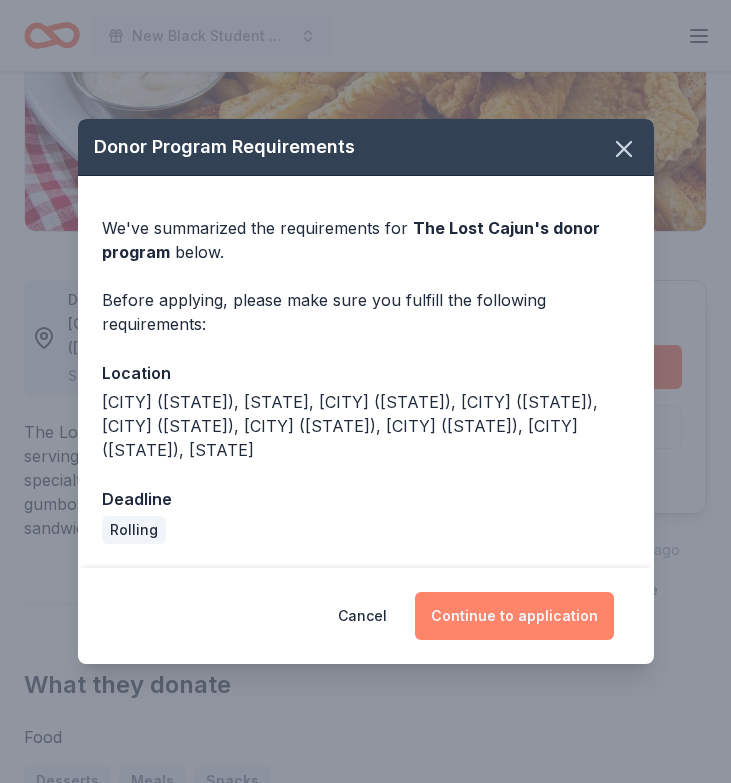 click on "Continue to application" at bounding box center [514, 616] 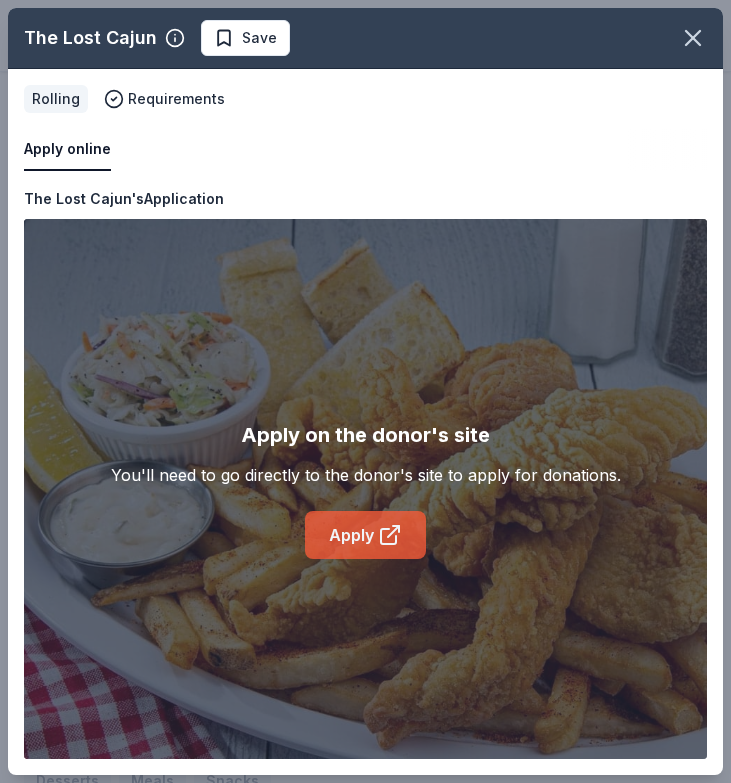 click on "Apply" at bounding box center [365, 535] 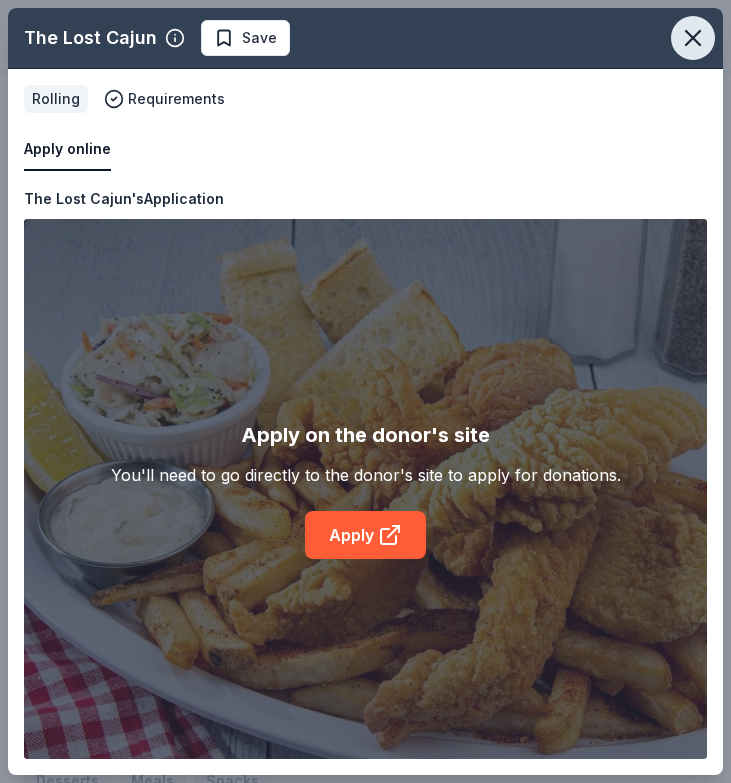 click 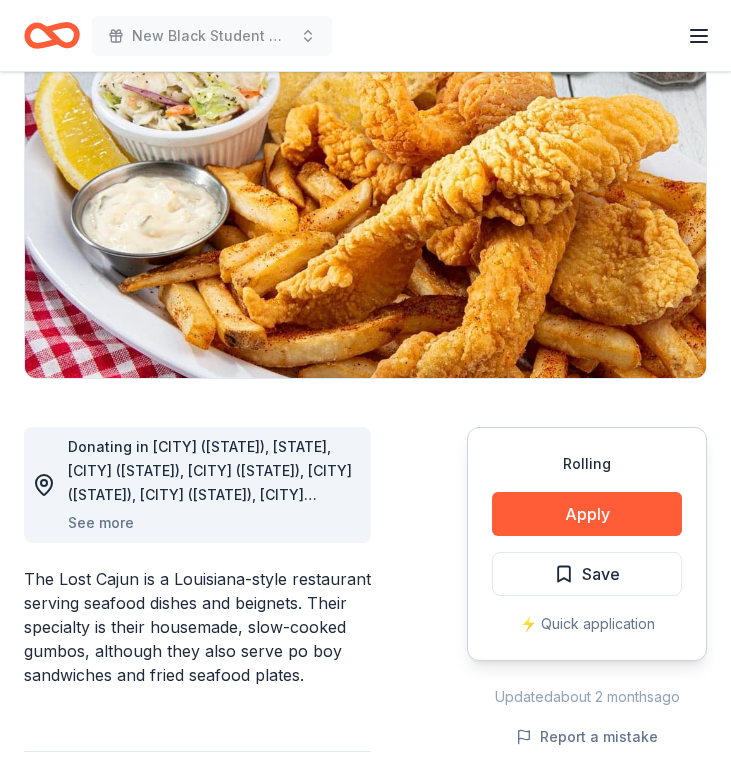 scroll, scrollTop: 0, scrollLeft: 0, axis: both 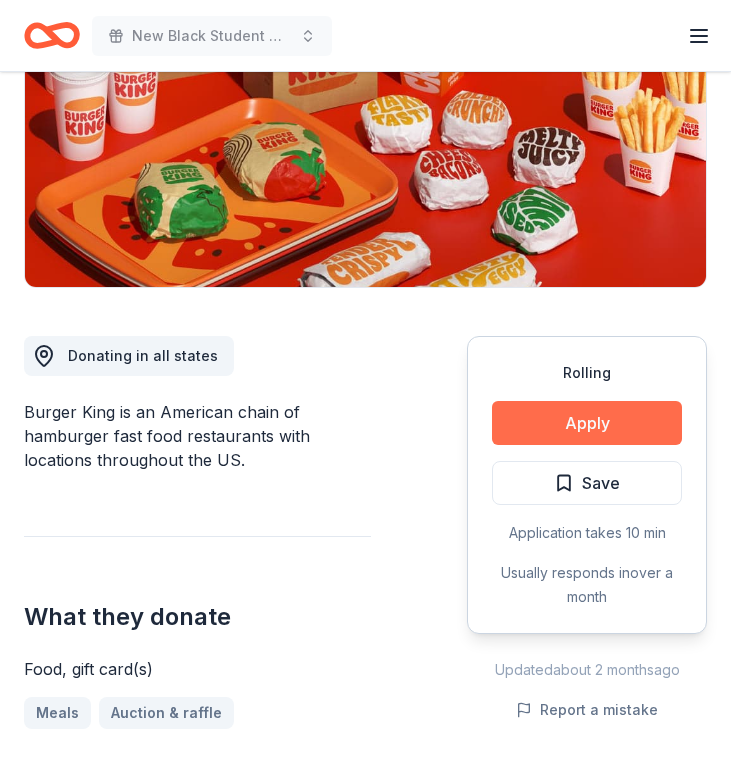 click on "Apply" at bounding box center (587, 423) 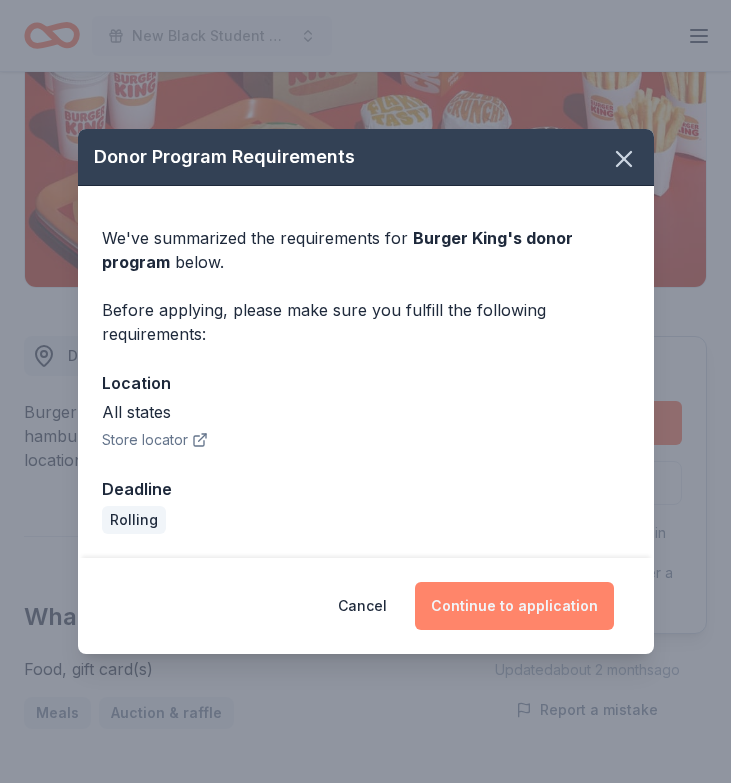 click on "Continue to application" at bounding box center [514, 606] 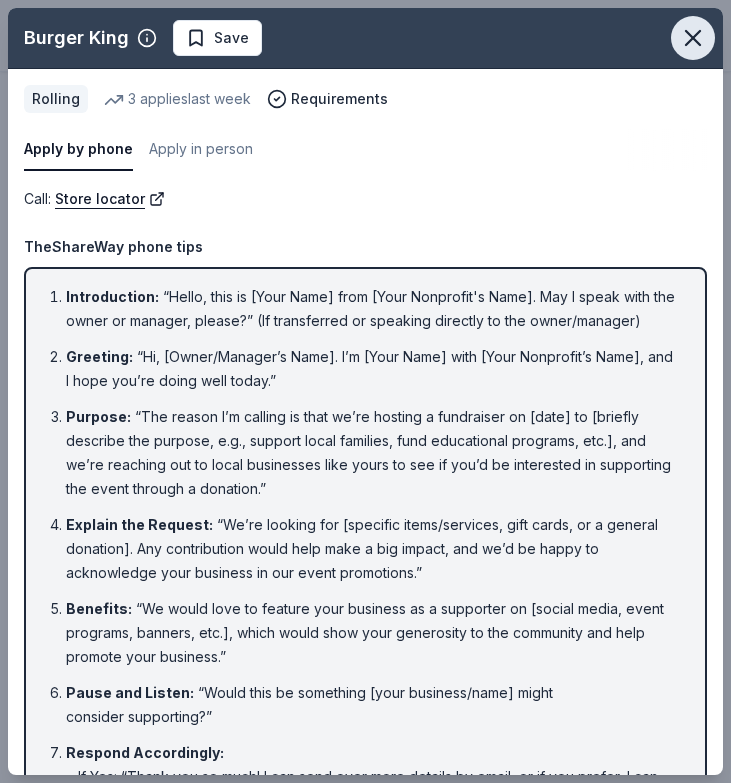 click 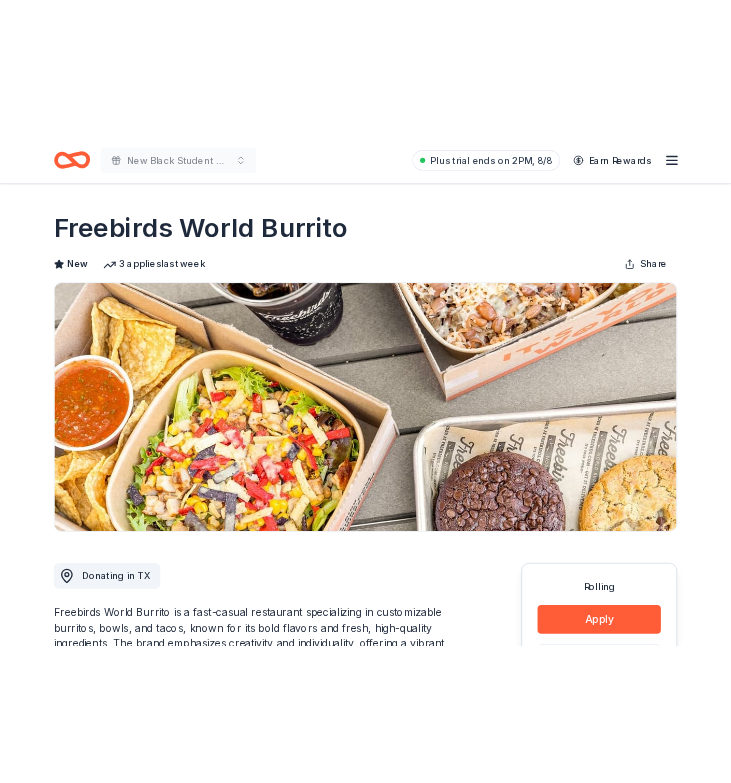 scroll, scrollTop: 0, scrollLeft: 0, axis: both 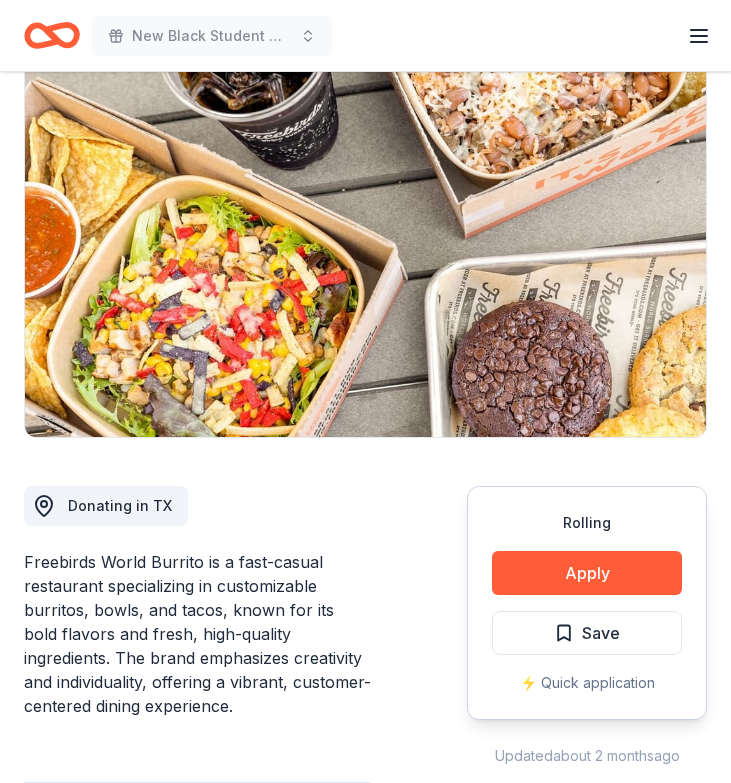 click on "Freebirds World Burrito is a fast-casual restaurant specializing in customizable burritos, bowls, and tacos, known for its bold flavors and fresh, high-quality ingredients. The brand emphasizes creativity and individuality, offering a vibrant, customer-centered dining experience." at bounding box center (197, 634) 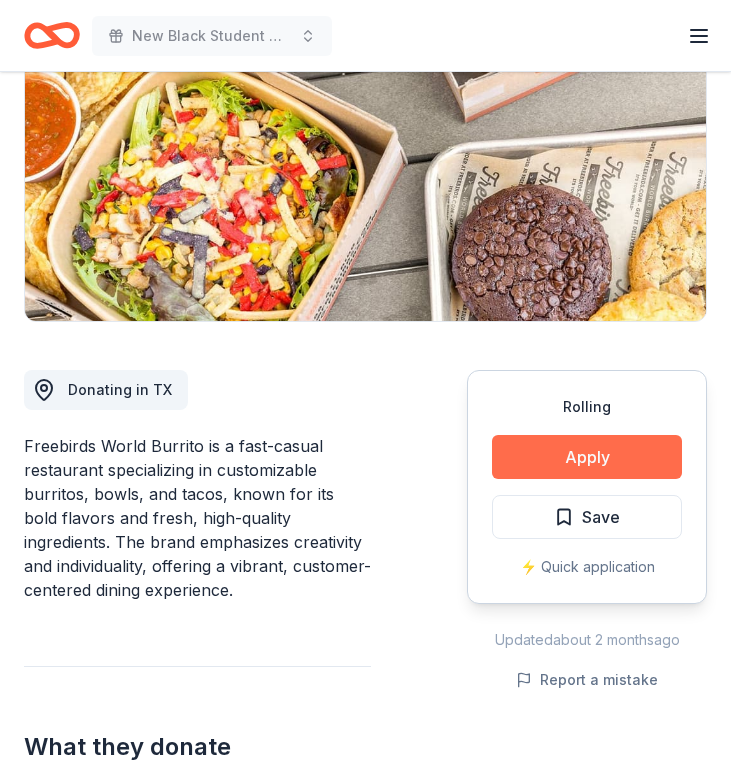 click on "Apply" at bounding box center (587, 457) 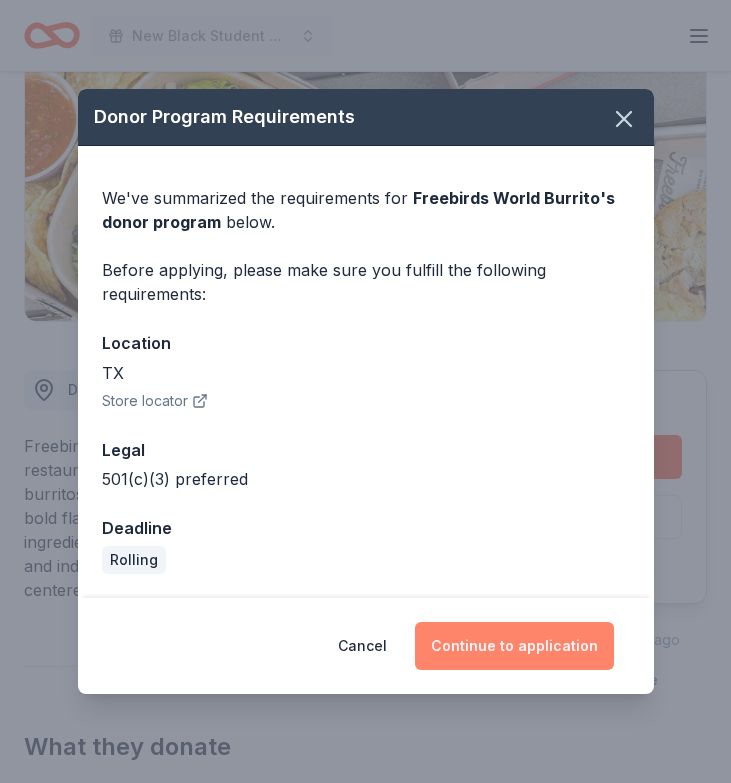 click on "Continue to application" at bounding box center (514, 646) 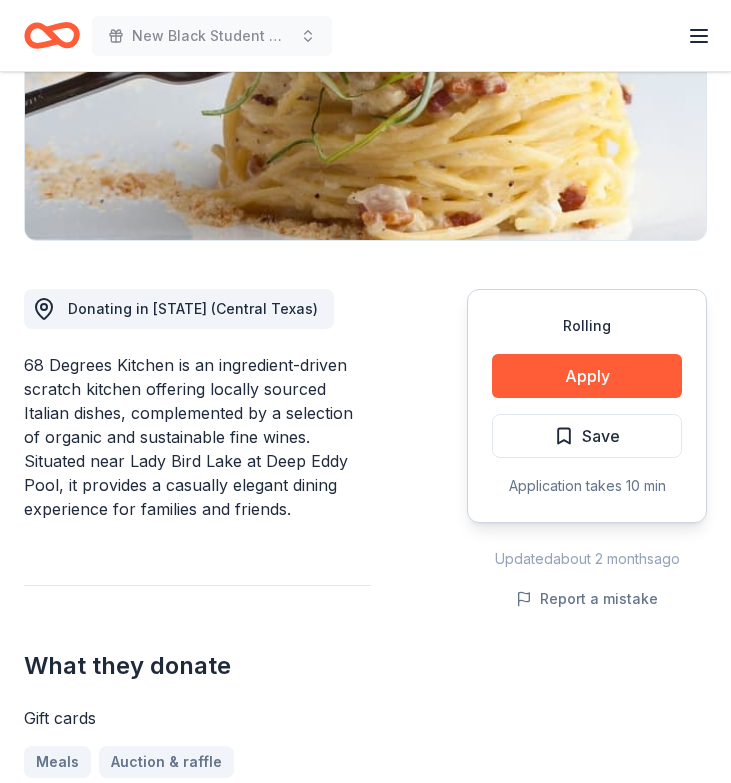 scroll, scrollTop: 527, scrollLeft: 0, axis: vertical 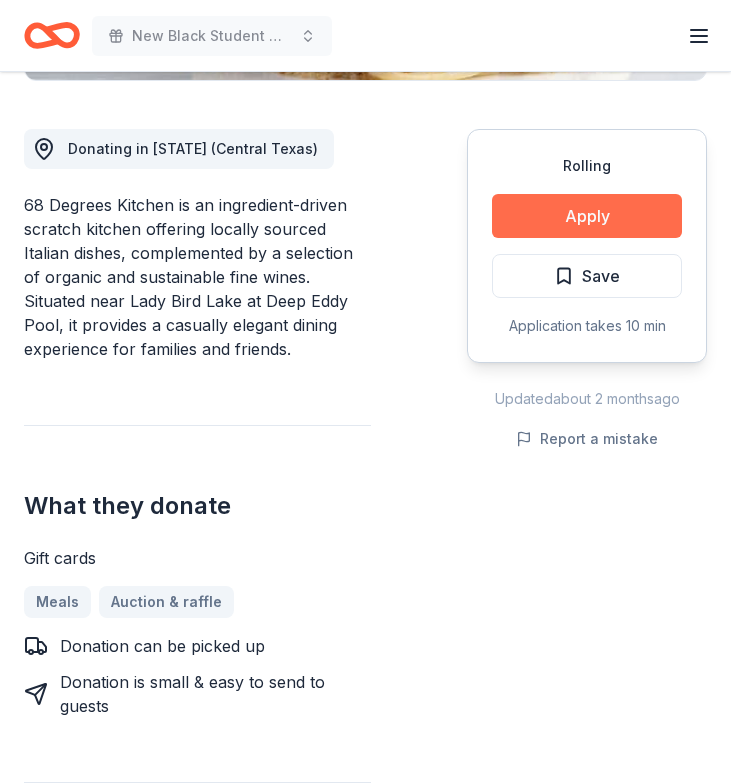 click on "Apply" at bounding box center (587, 216) 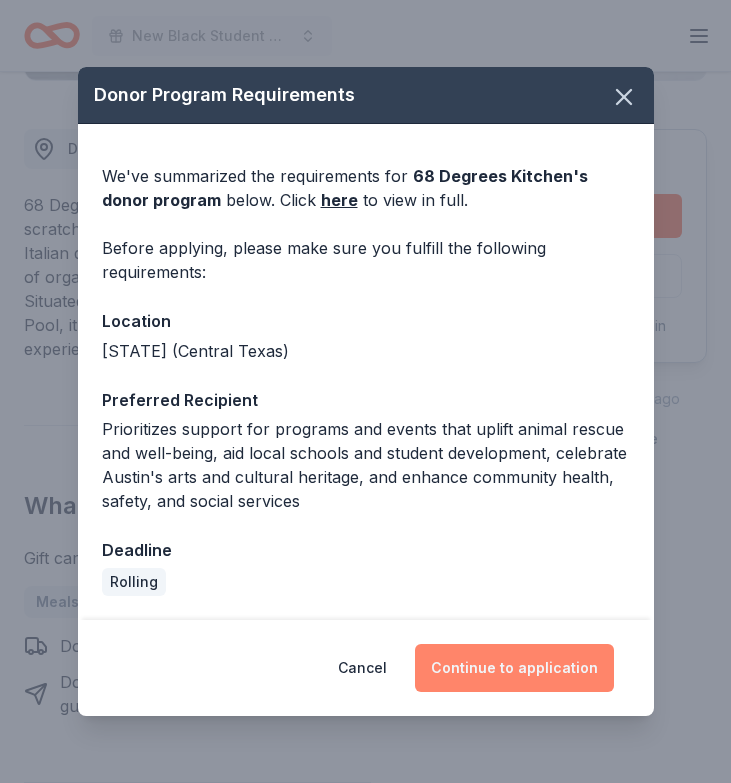 click on "Continue to application" at bounding box center (514, 668) 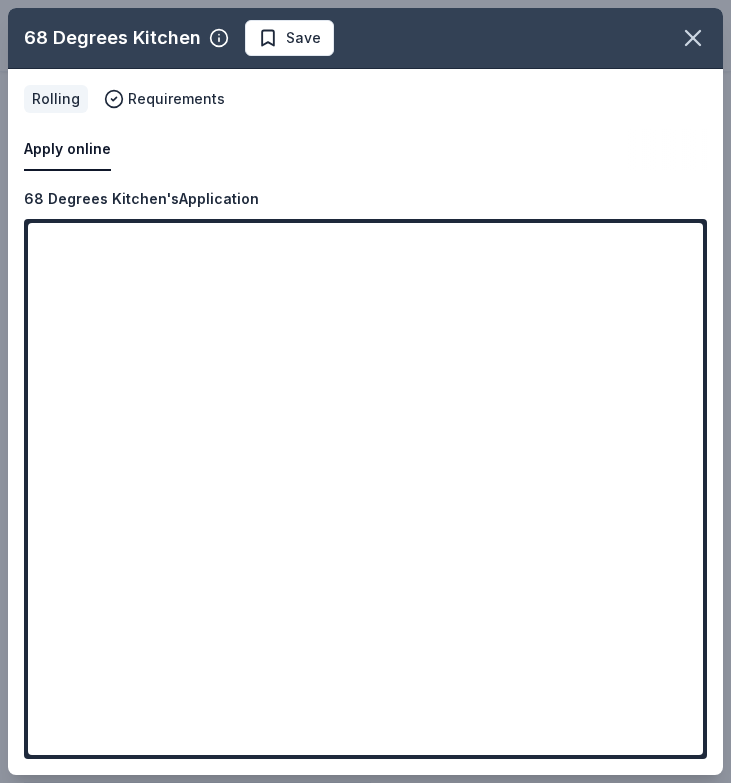 click on "Apply online" at bounding box center (365, 150) 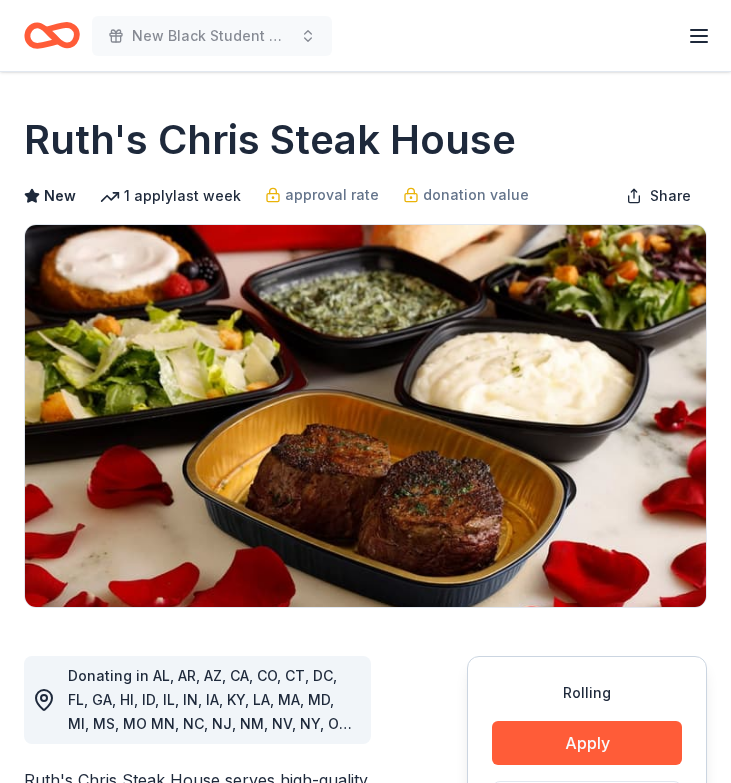 scroll, scrollTop: 374, scrollLeft: 0, axis: vertical 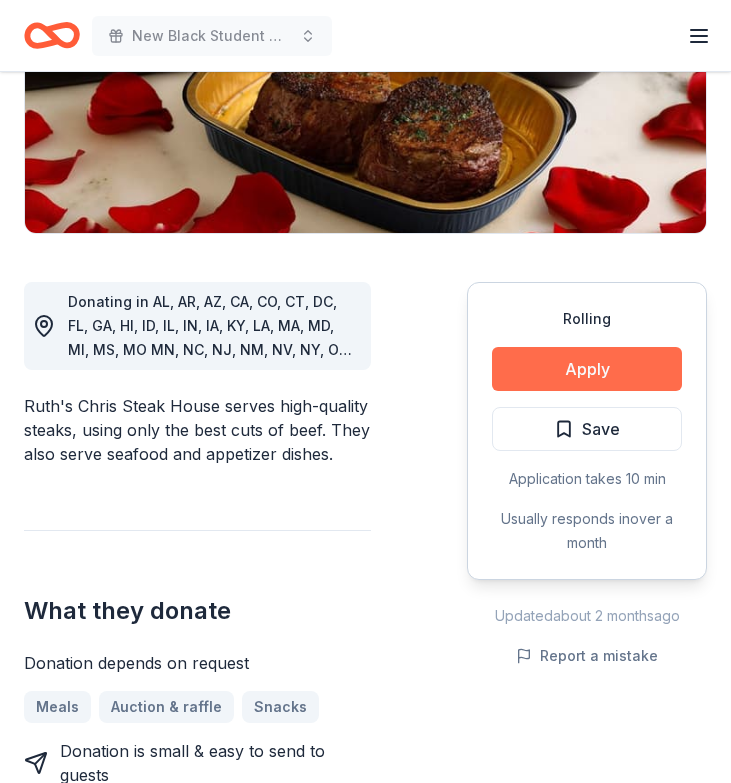 click on "Apply" at bounding box center [587, 369] 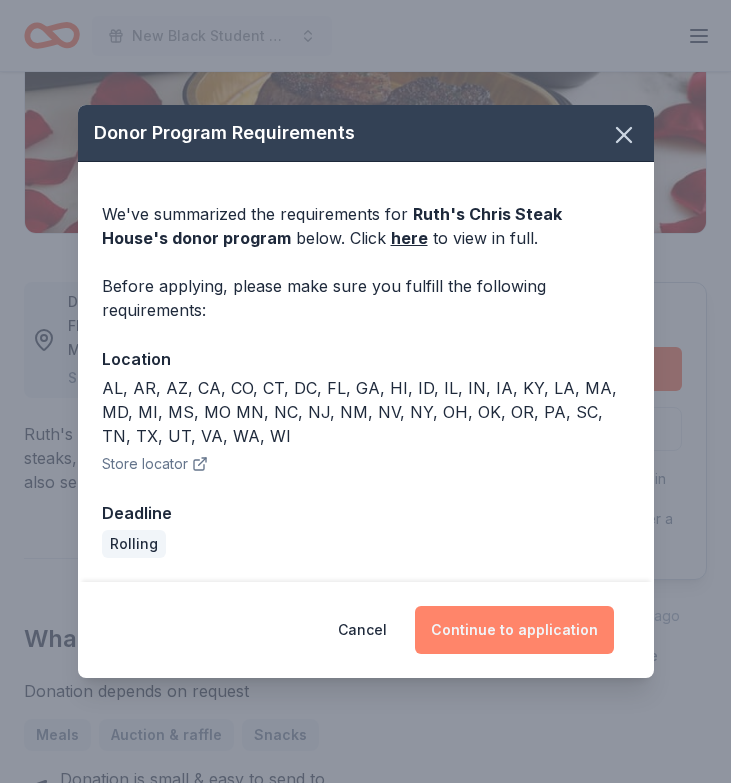 click on "Continue to application" at bounding box center (514, 630) 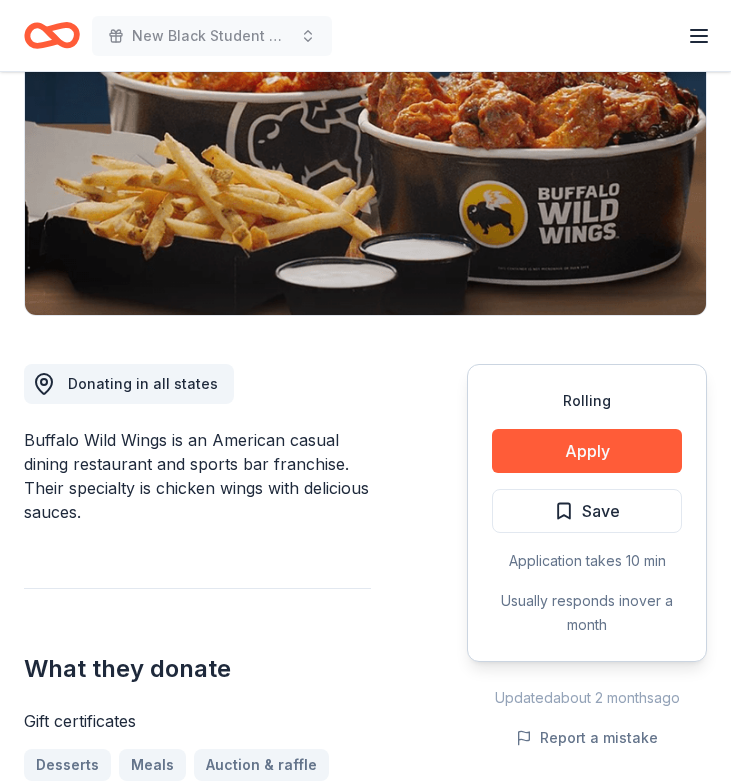 scroll, scrollTop: 304, scrollLeft: 0, axis: vertical 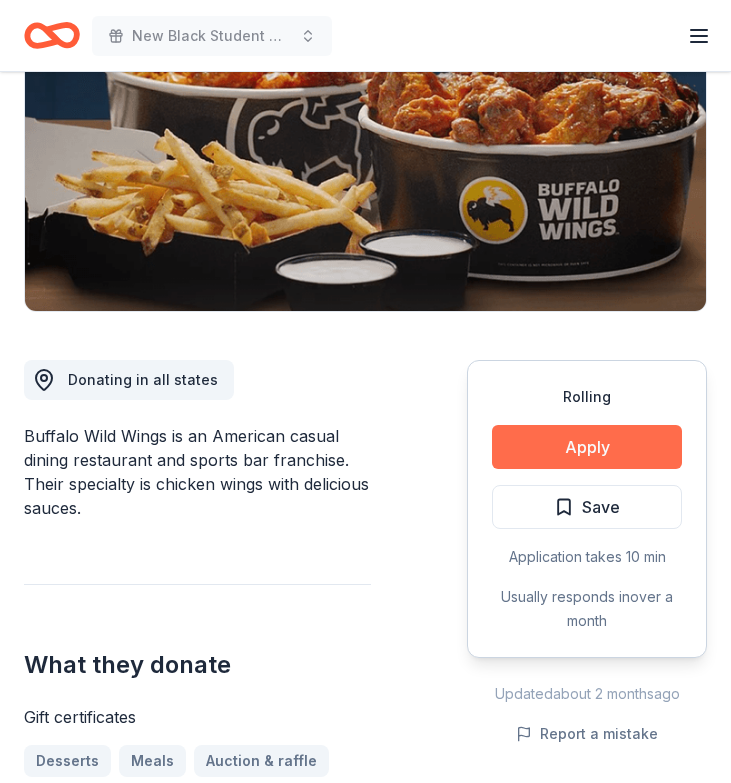 click on "Apply" at bounding box center (587, 447) 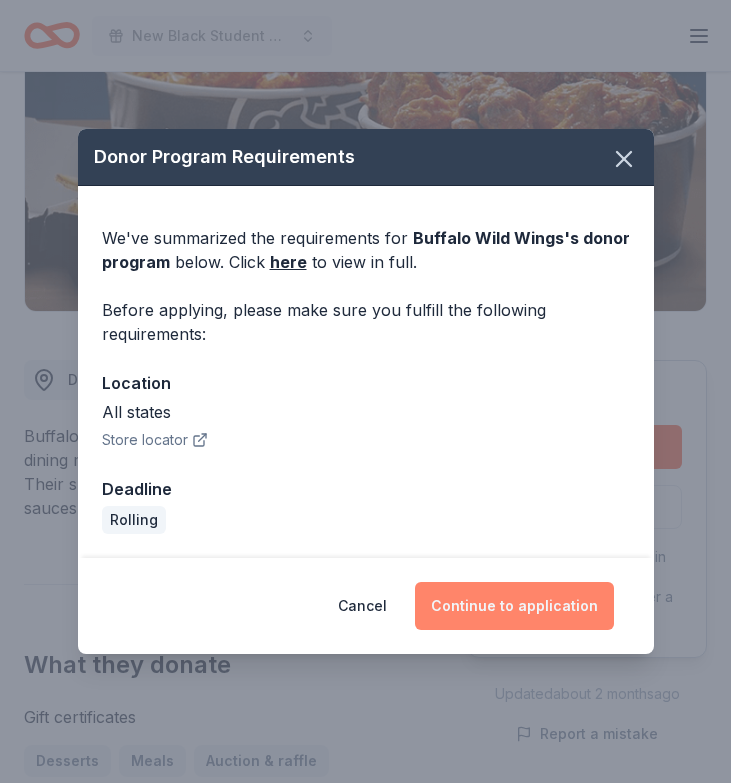 click on "Continue to application" at bounding box center (514, 606) 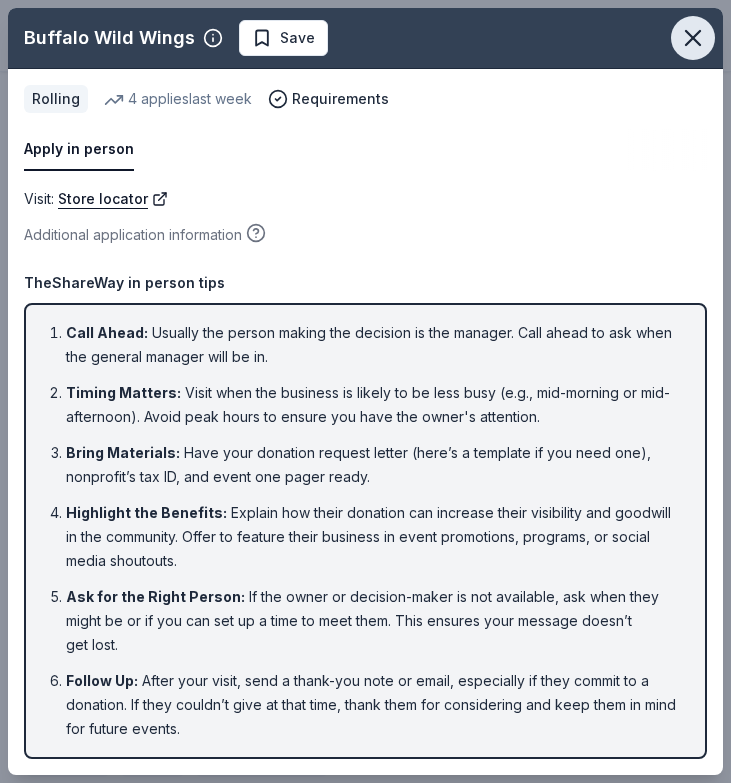 click 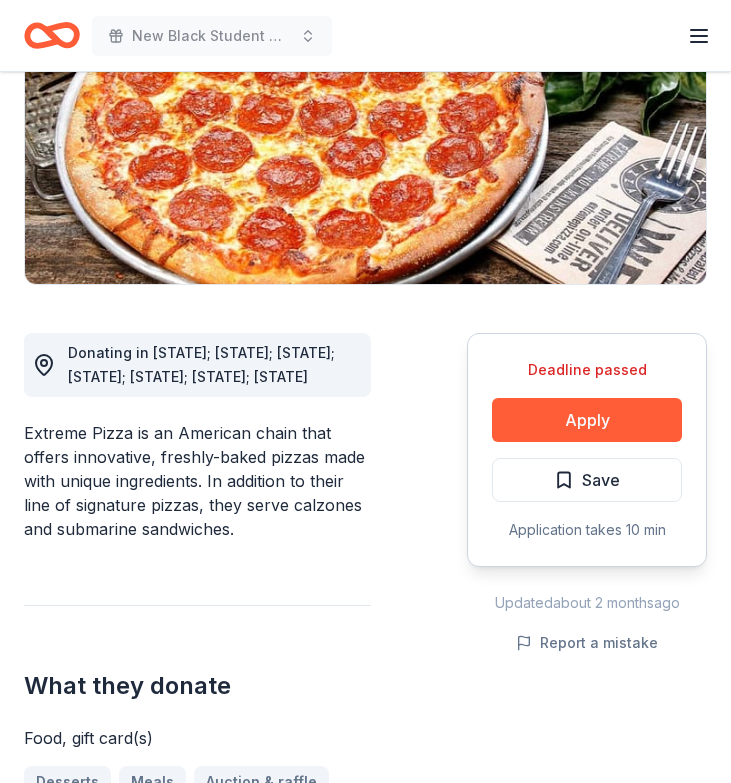 scroll, scrollTop: 326, scrollLeft: 0, axis: vertical 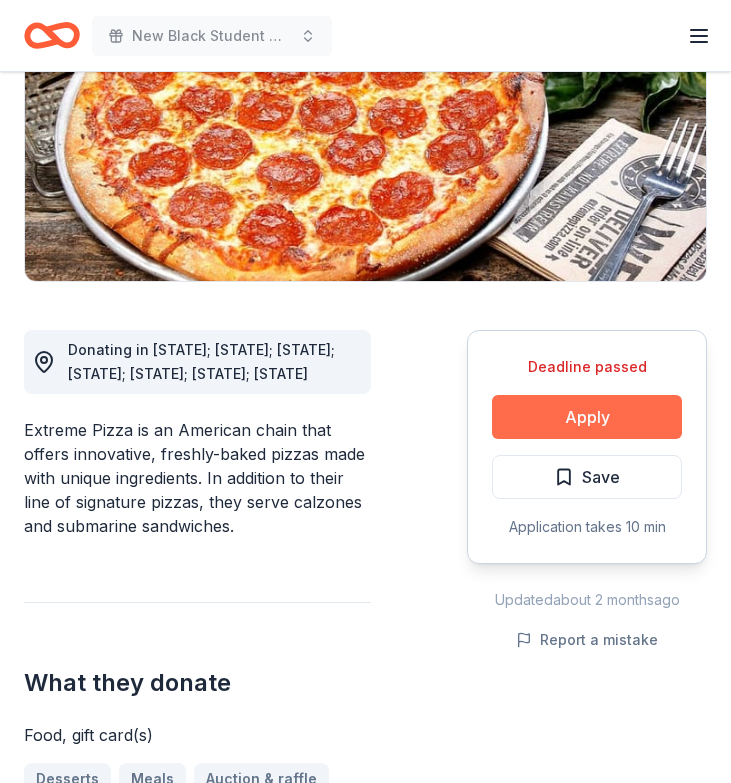 click on "Apply" at bounding box center [587, 417] 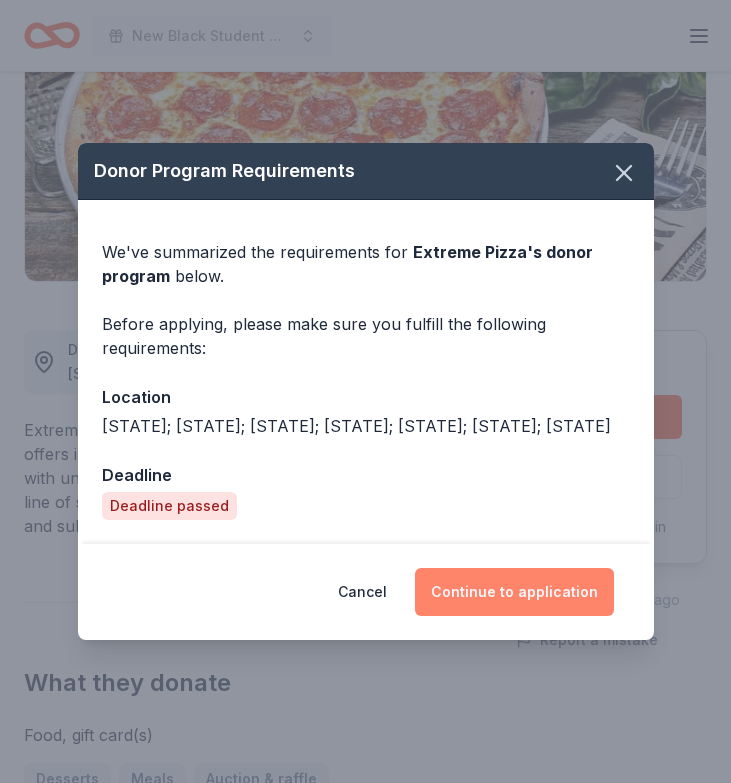 click on "Continue to application" at bounding box center (514, 592) 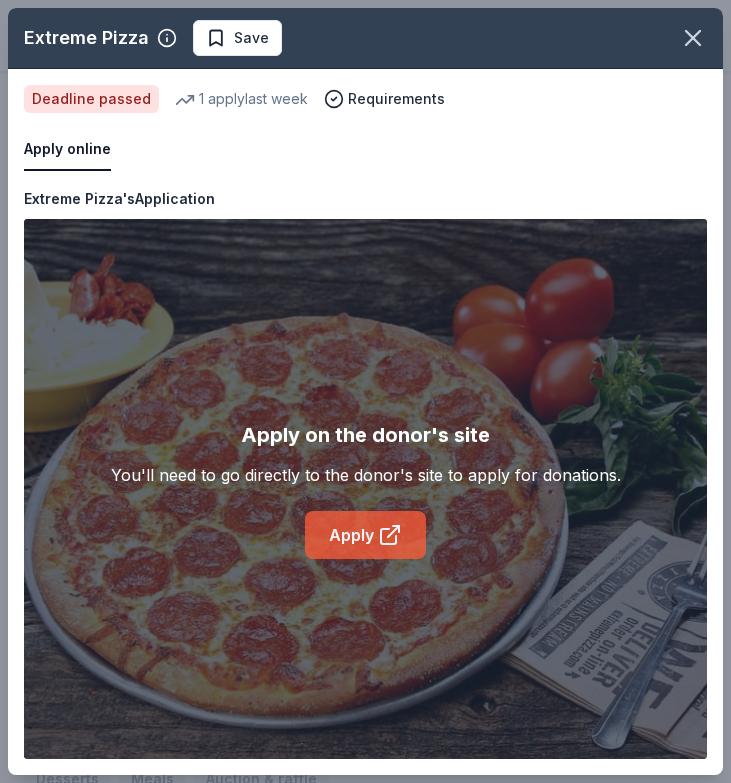 click on "Apply" at bounding box center [365, 535] 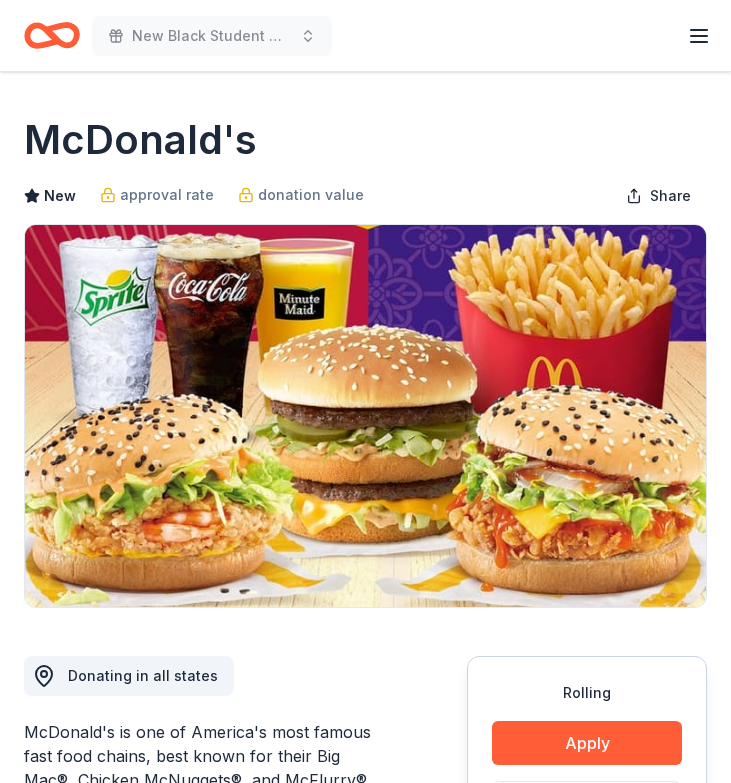 scroll, scrollTop: 0, scrollLeft: 0, axis: both 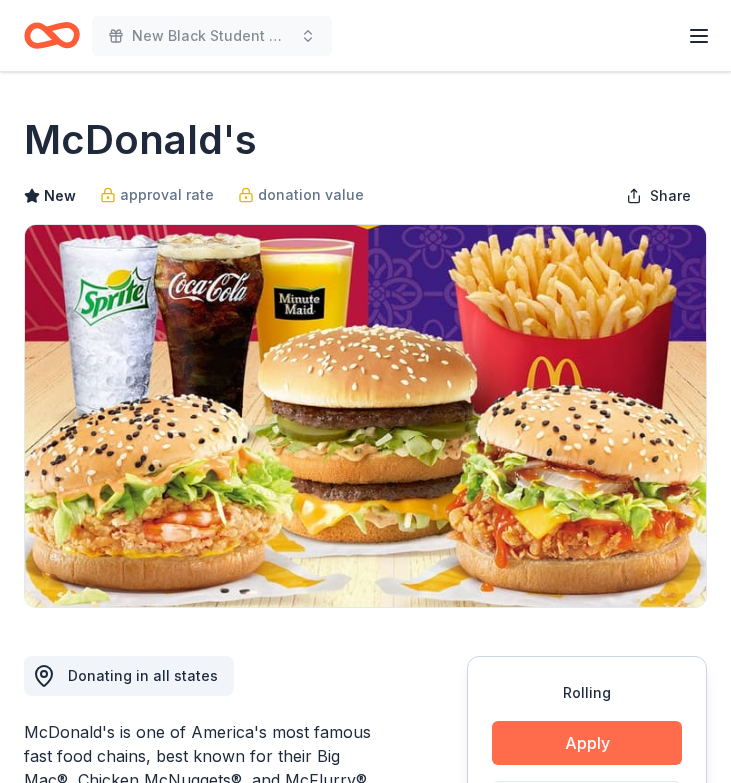 click on "Apply" at bounding box center (587, 743) 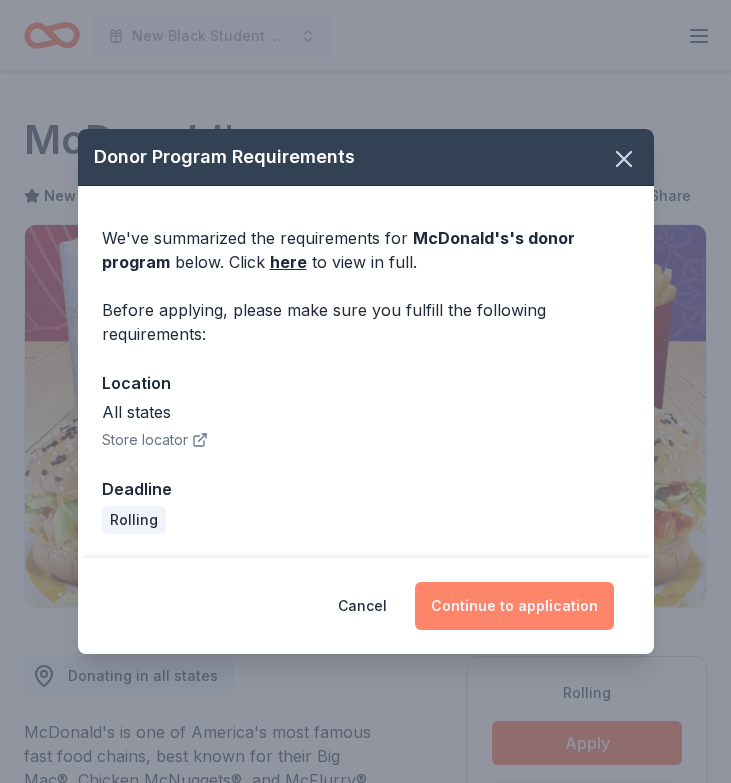 click on "Continue to application" at bounding box center [514, 606] 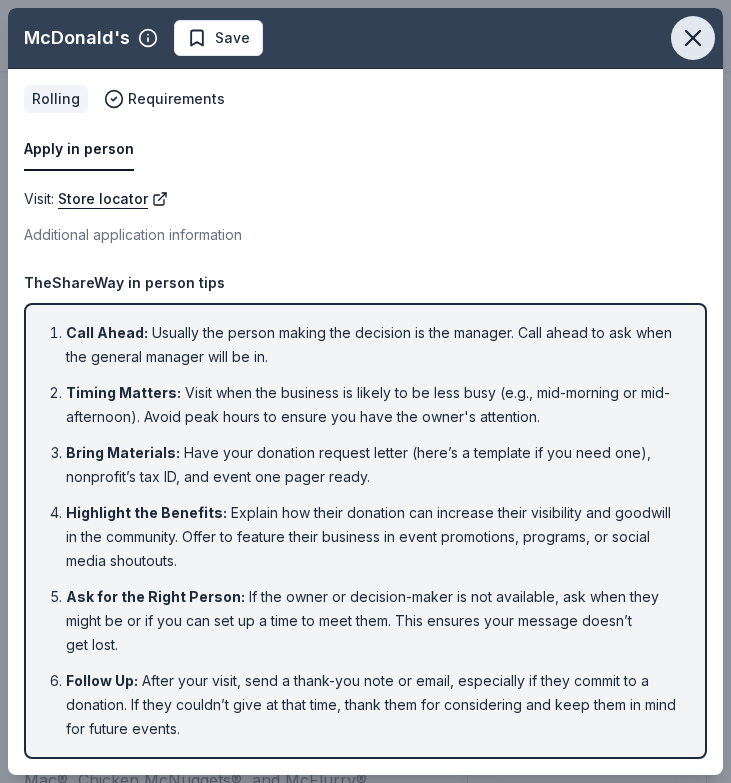 click 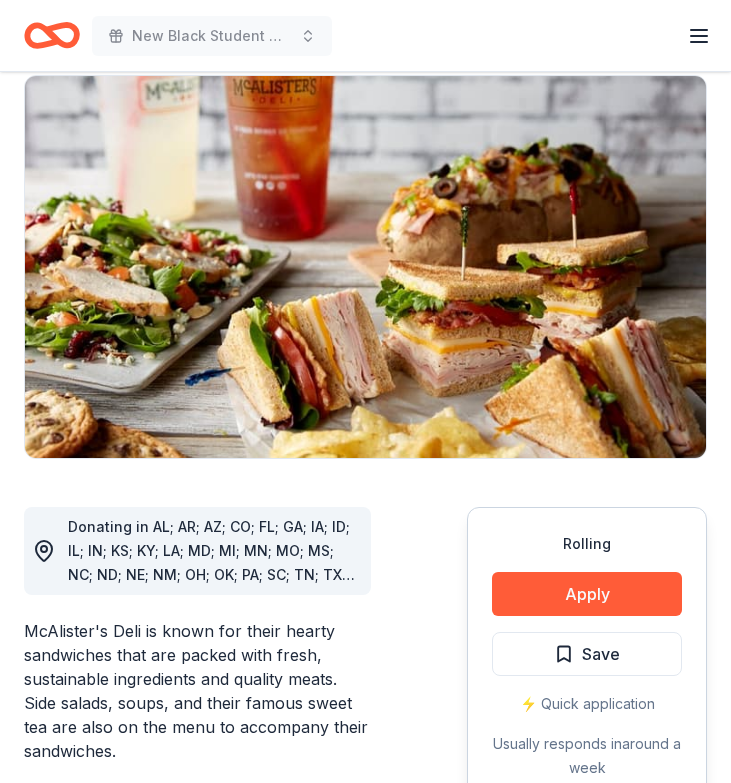 scroll, scrollTop: 176, scrollLeft: 0, axis: vertical 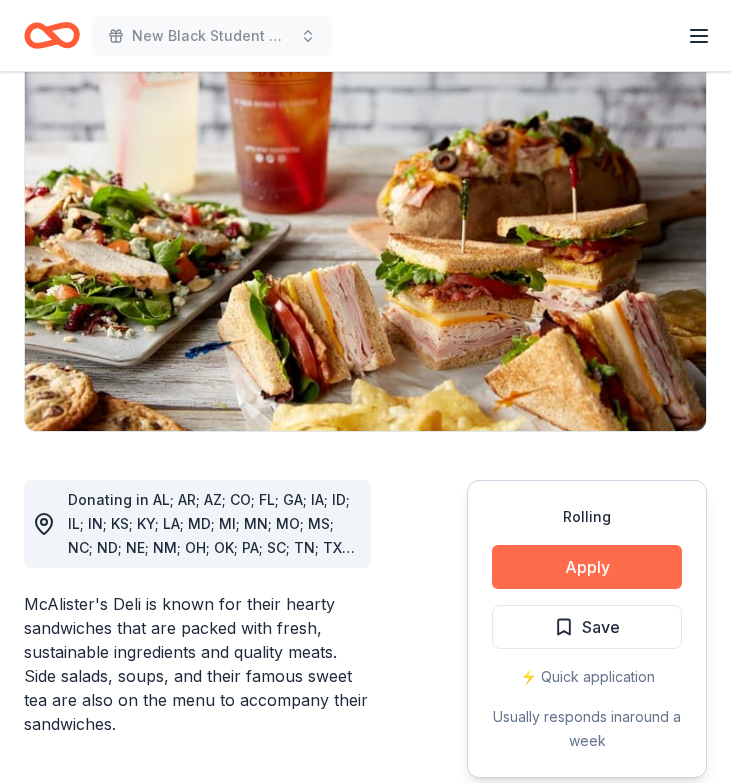 click on "Apply" at bounding box center (587, 567) 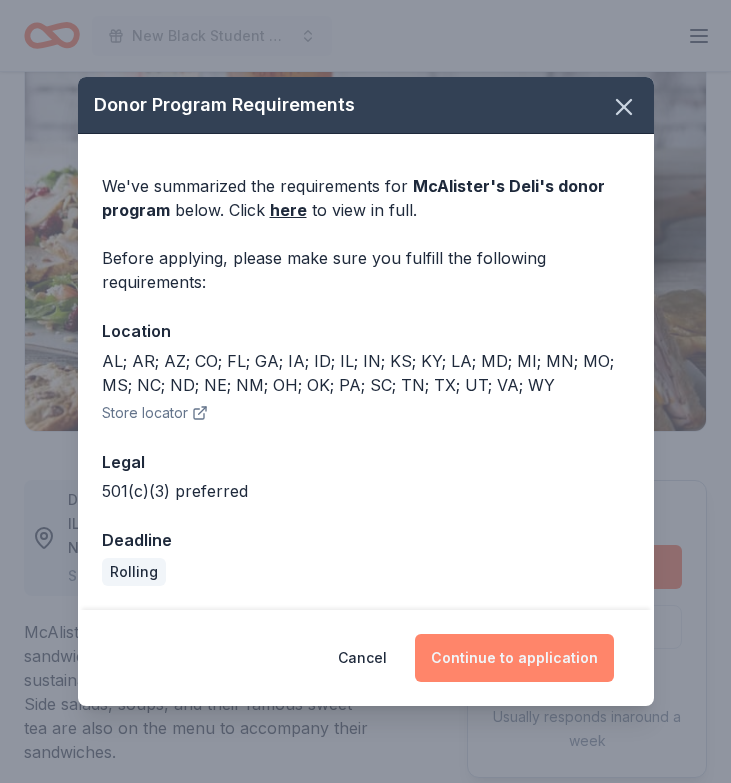 click on "Continue to application" at bounding box center [514, 658] 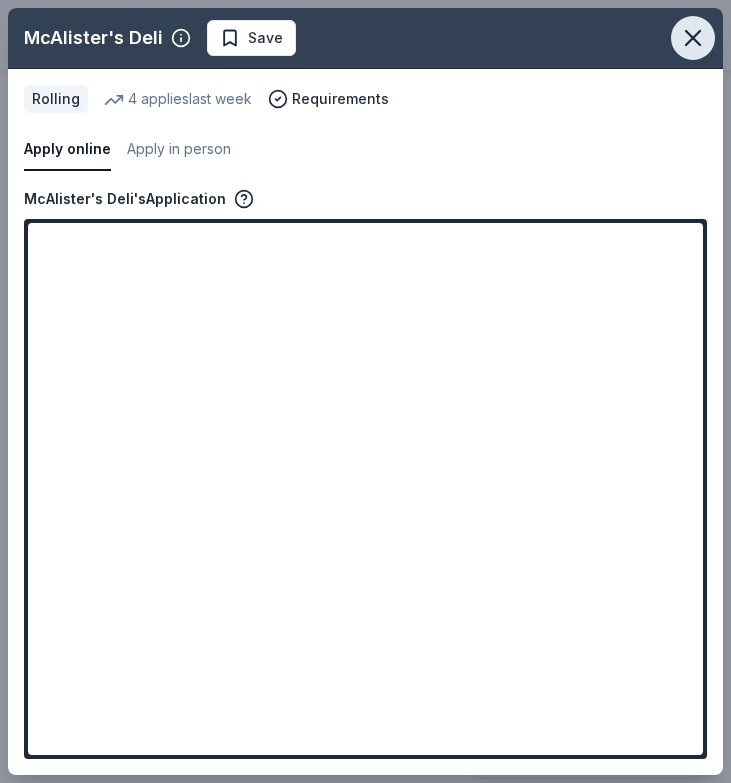 click 